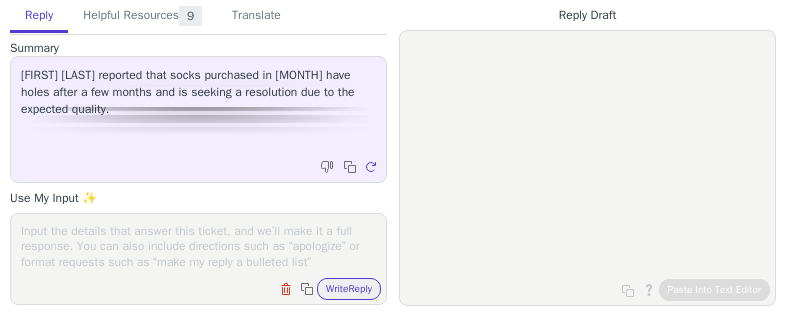 scroll, scrollTop: 0, scrollLeft: 0, axis: both 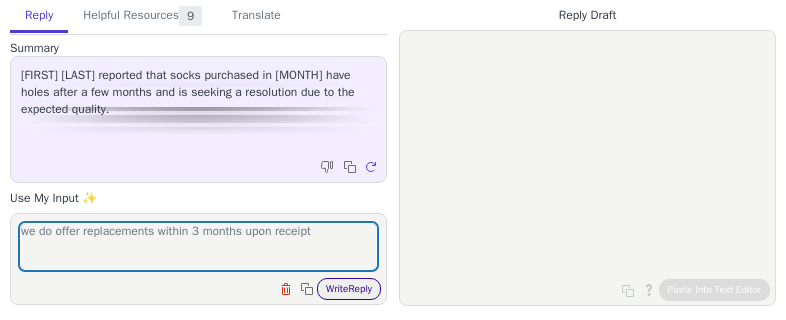 click on "Write  Reply" at bounding box center [349, 289] 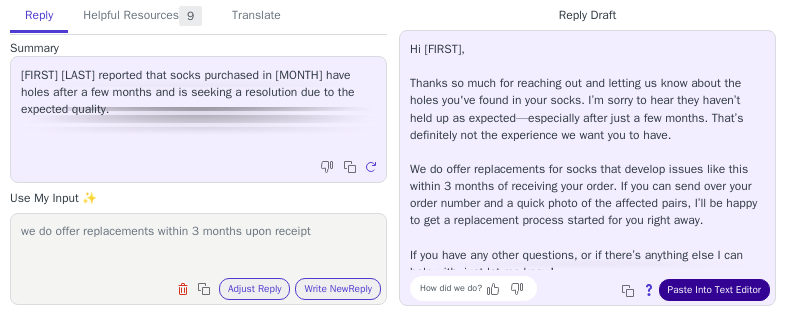 click on "Paste Into Text Editor" at bounding box center (714, 290) 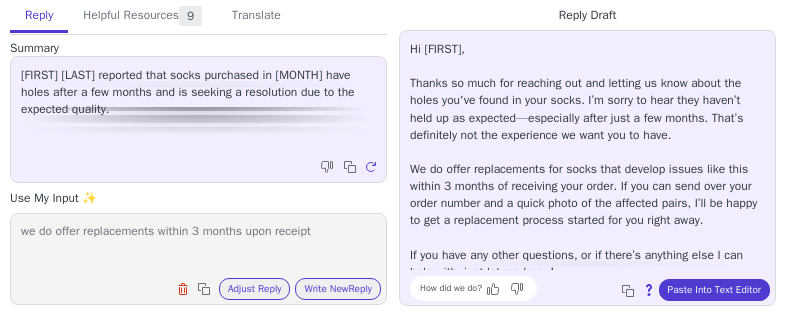 click on "we do offer replacements within 3 months upon receipt" at bounding box center (198, 246) 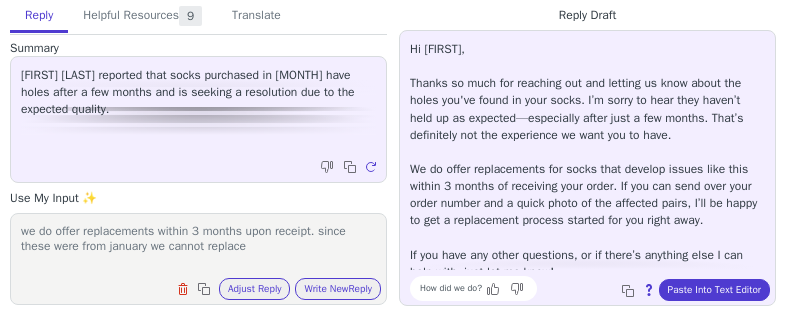 type on "we do offer replacements within 3 months upon receipt. since these were from january we cannot replace" 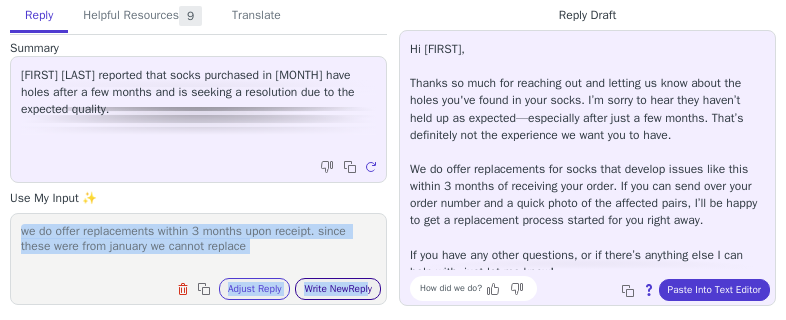 click on "we do offer replacements within 3 months upon receipt. since these were from january we cannot replace Clear field Copy to clipboard Adjust Reply Use input to adjust reply draft Write New  Reply" at bounding box center (198, 259) 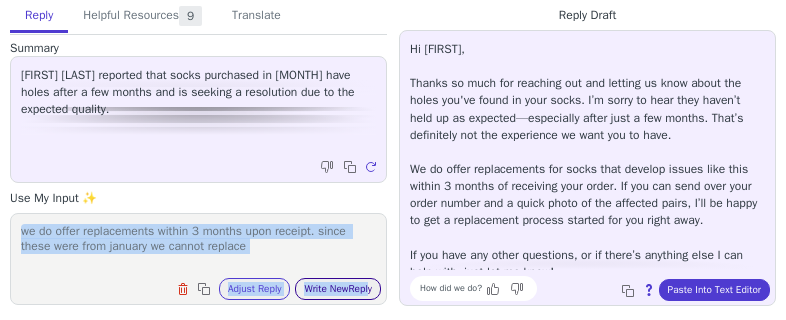 click on "Write New  Reply" at bounding box center (338, 289) 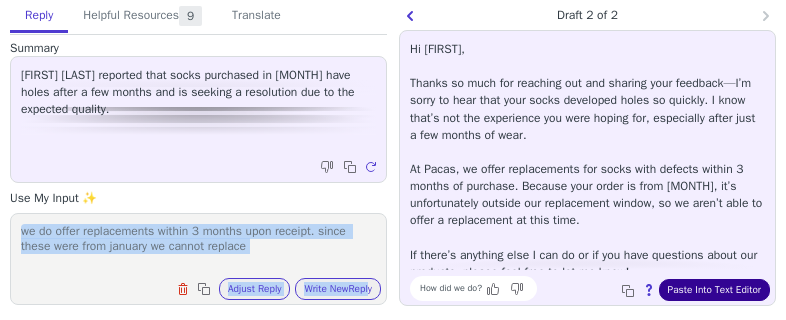 click on "Paste Into Text Editor" at bounding box center [714, 290] 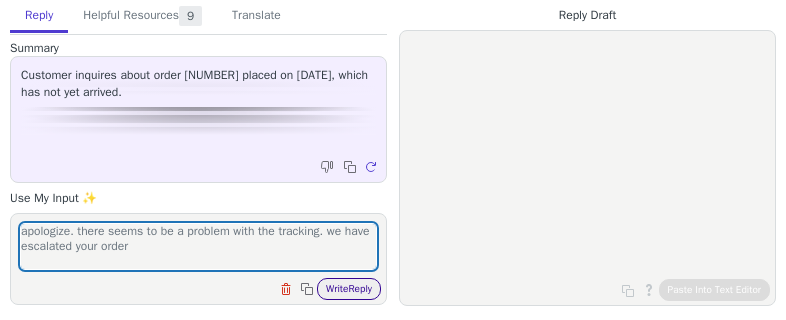 scroll, scrollTop: 0, scrollLeft: 0, axis: both 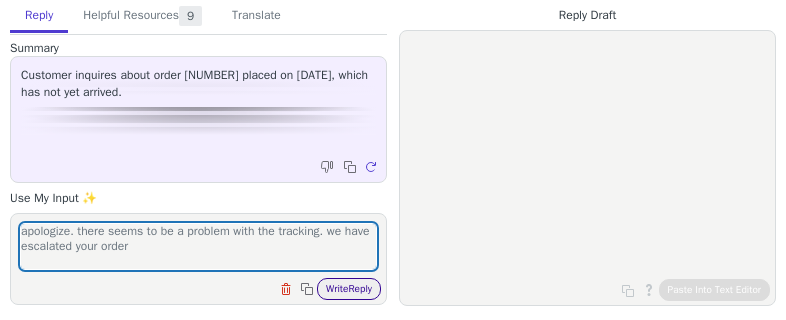type on "apologize. there seems to be a problem with the tracking. we have escalated your order" 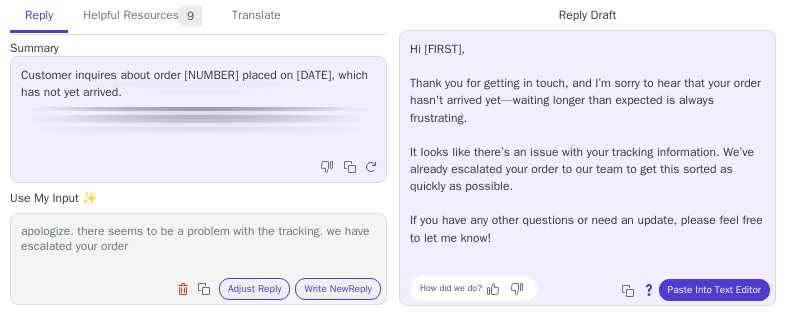 click on "Hi Floyd, Thank you for getting in touch, and I’m sorry to hear that your order hasn't arrived yet—waiting longer than expected is always frustrating. It looks like there’s an issue with your tracking information. We’ve already escalated your order to our team to get this sorted as quickly as possible. If you have any other questions or need an update, please feel free to let me know! How did we do?   Copy to clipboard About this reply Paste Into Text Editor" at bounding box center [587, 168] 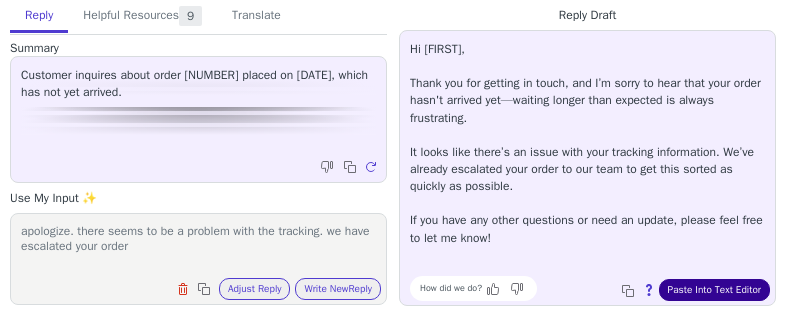 click on "Paste Into Text Editor" at bounding box center [714, 290] 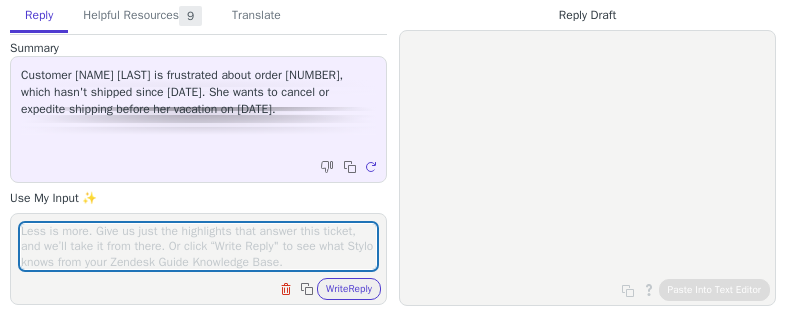 scroll, scrollTop: 0, scrollLeft: 0, axis: both 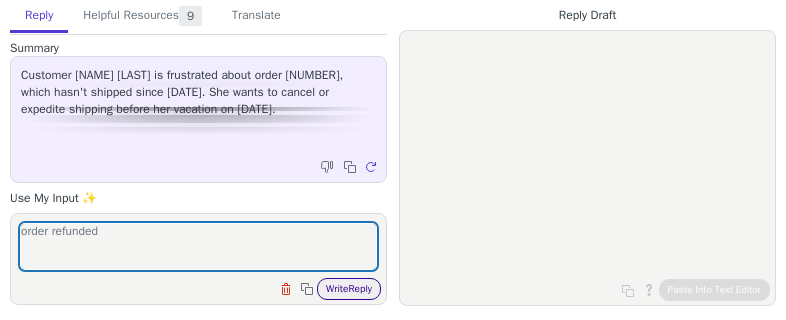 type on "order refunded" 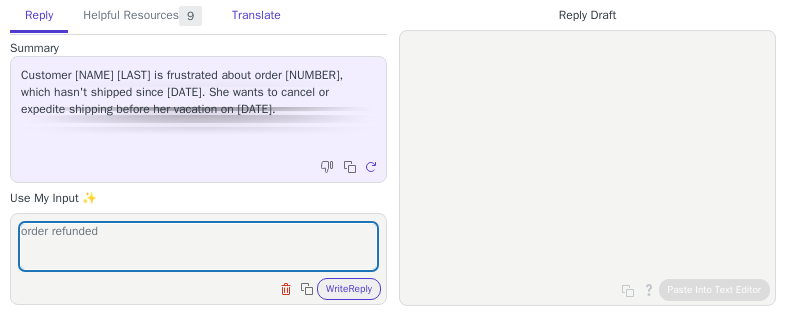 drag, startPoint x: 351, startPoint y: 290, endPoint x: 241, endPoint y: 4, distance: 306.42453 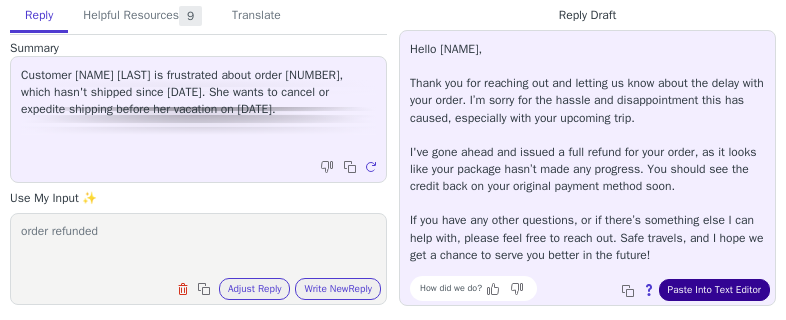 click on "Paste Into Text Editor" at bounding box center [714, 290] 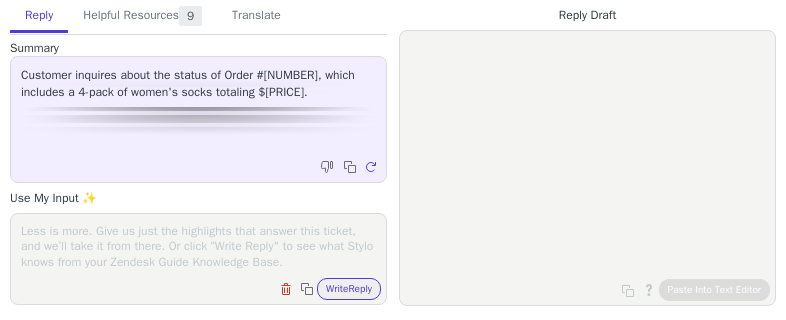 scroll, scrollTop: 0, scrollLeft: 0, axis: both 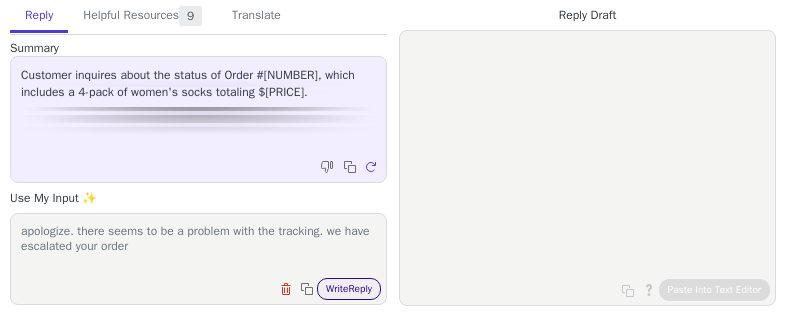 type on "apologize. there seems to be a problem with the tracking. we have escalated your order" 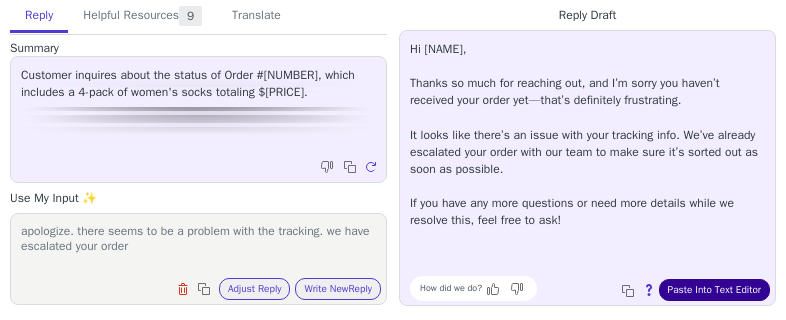 click on "How did we do?   Copy to clipboard About this reply Paste Into Text Editor" at bounding box center [597, 288] 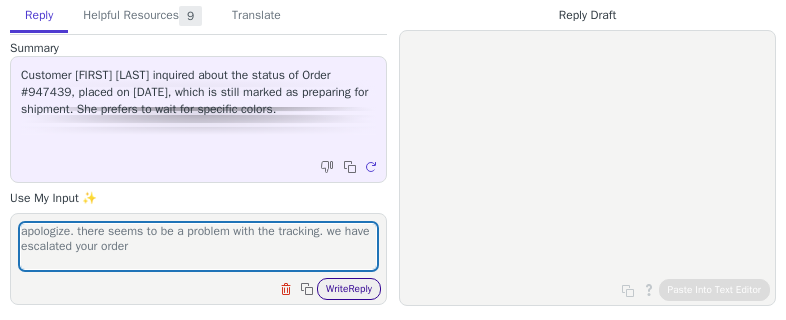 scroll, scrollTop: 0, scrollLeft: 0, axis: both 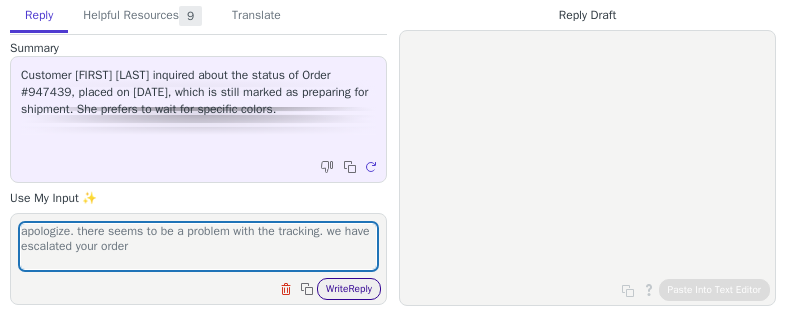 type on "apologize. there seems to be a problem with the tracking. we have escalated your order" 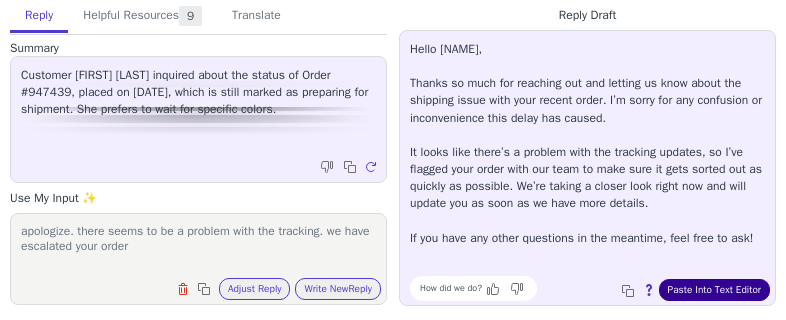 click on "Paste Into Text Editor" at bounding box center [714, 290] 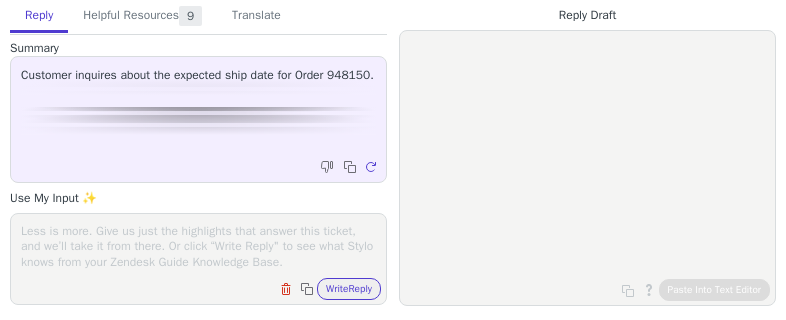 scroll, scrollTop: 0, scrollLeft: 0, axis: both 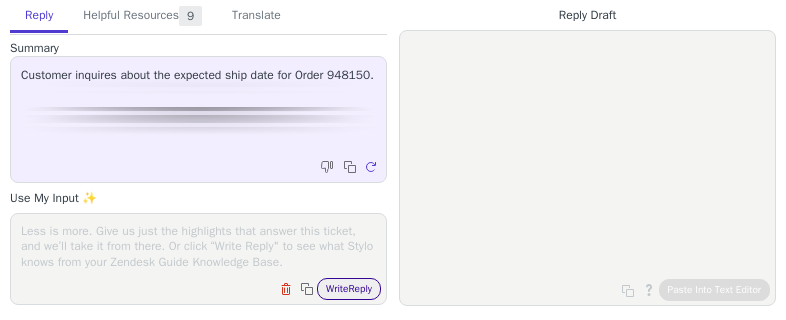 paste on "apologize. there seems to be a problem with the tracking. we have escalated your order" 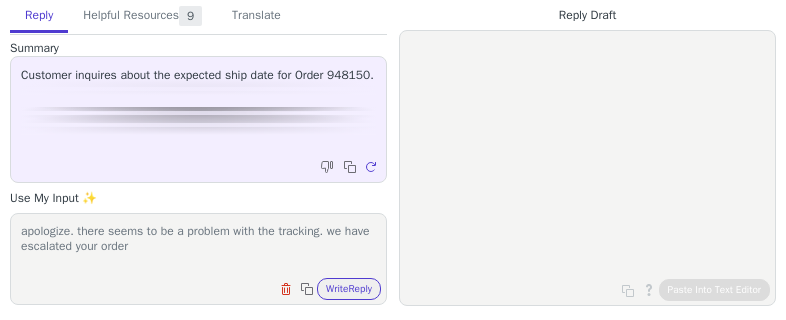 type on "apologize. there seems to be a problem with the tracking. we have escalated your order" 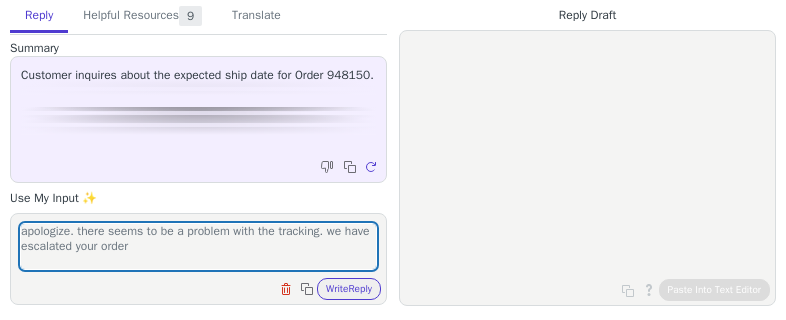 click on "apologize. there seems to be a problem with the tracking. we have escalated your order  Clear field Copy to clipboard Write  Reply" at bounding box center [198, 259] 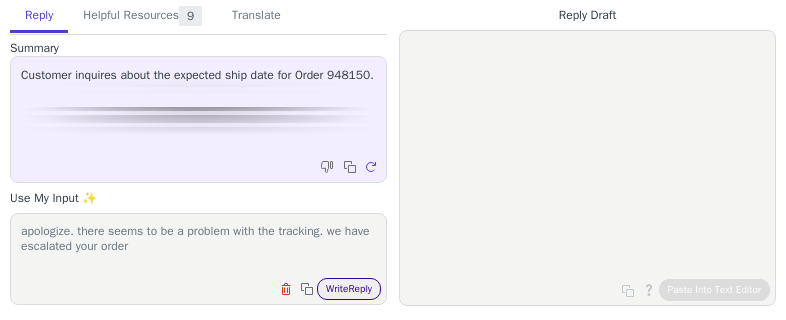 click on "Write  Reply" at bounding box center [349, 289] 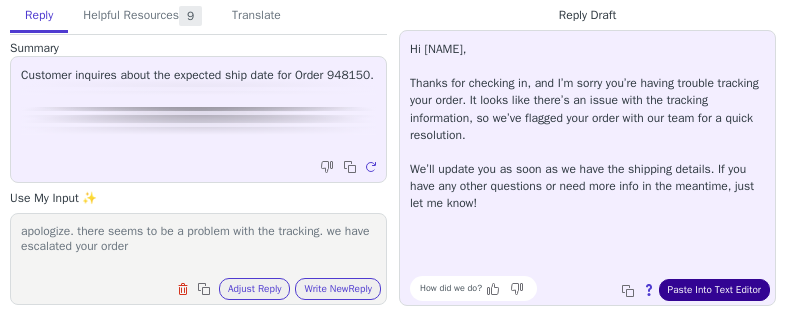 click on "Paste Into Text Editor" at bounding box center [714, 290] 